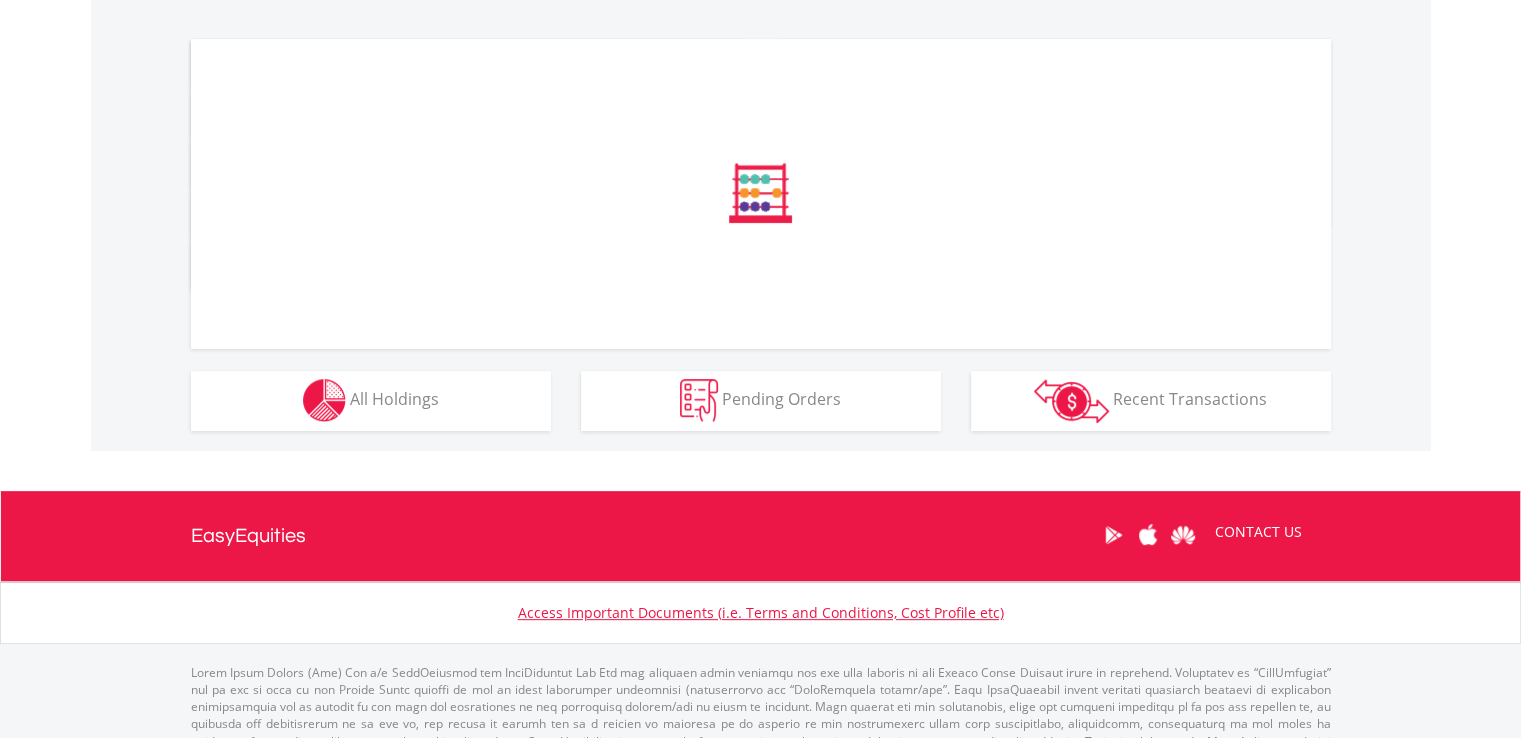 scroll, scrollTop: 620, scrollLeft: 0, axis: vertical 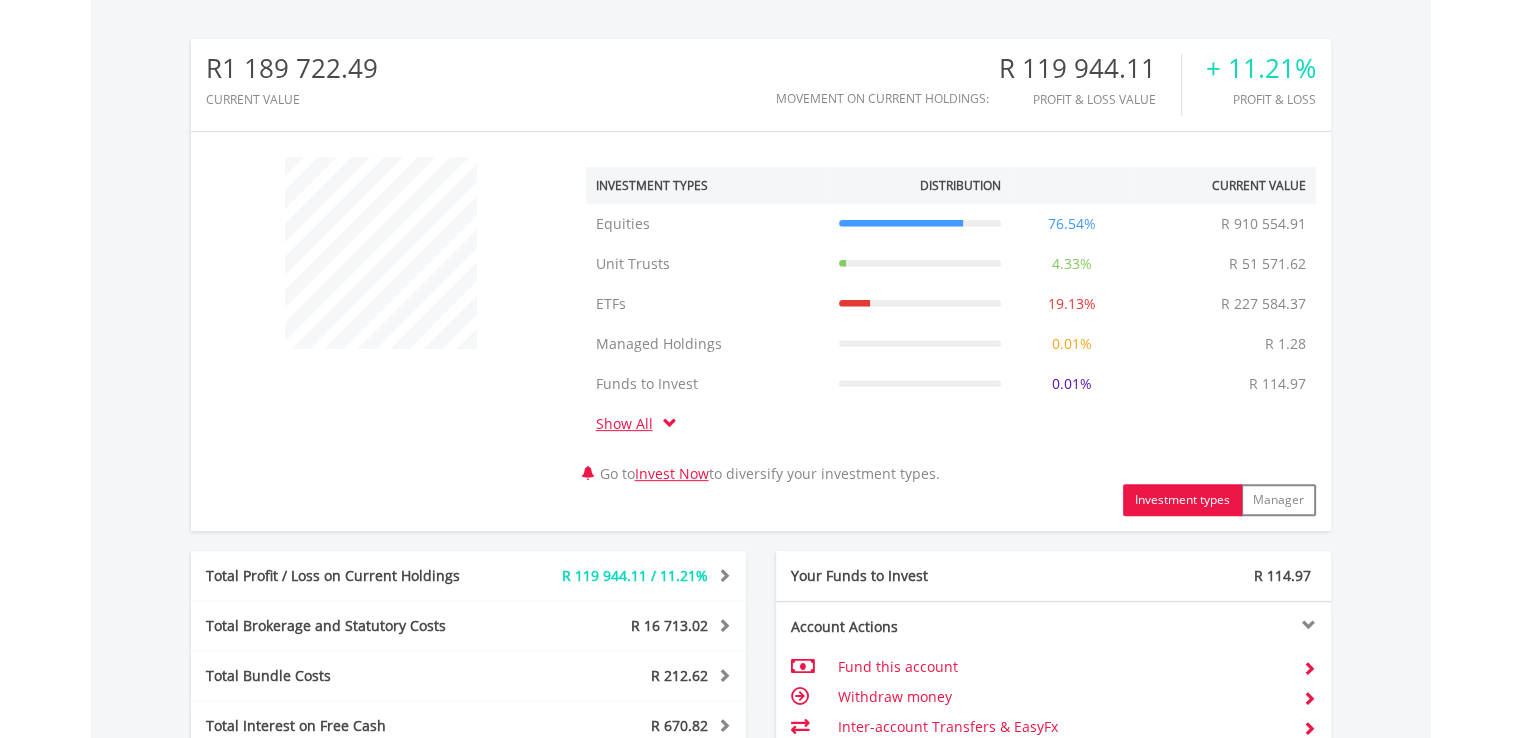click on "R1 189 722.49
CURRENT VALUE
Movement on Current Holdings:
R 119 944.11
Profit & Loss Value
+ 11.21%
Profit & Loss
﻿
Investment Types" at bounding box center [761, 451] 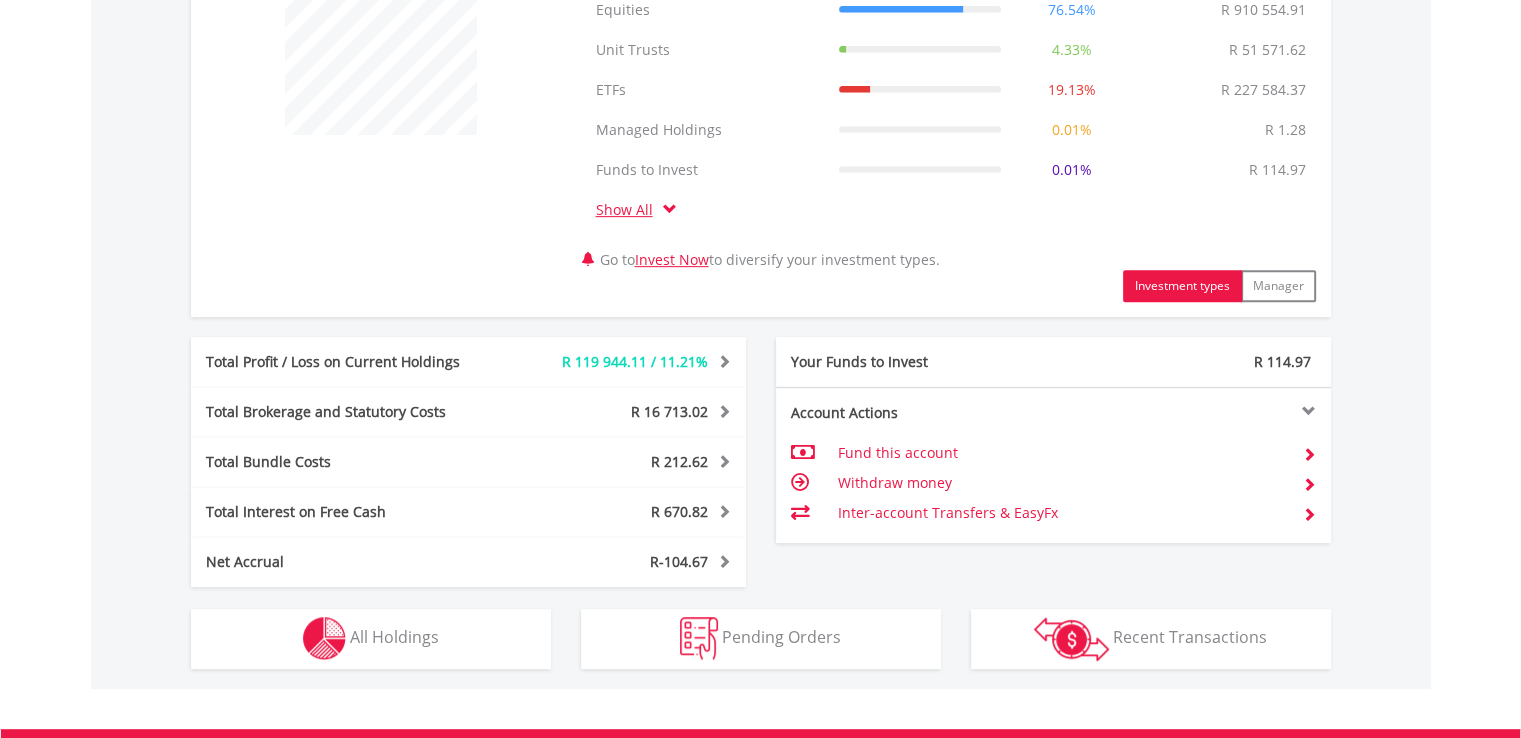 scroll, scrollTop: 980, scrollLeft: 0, axis: vertical 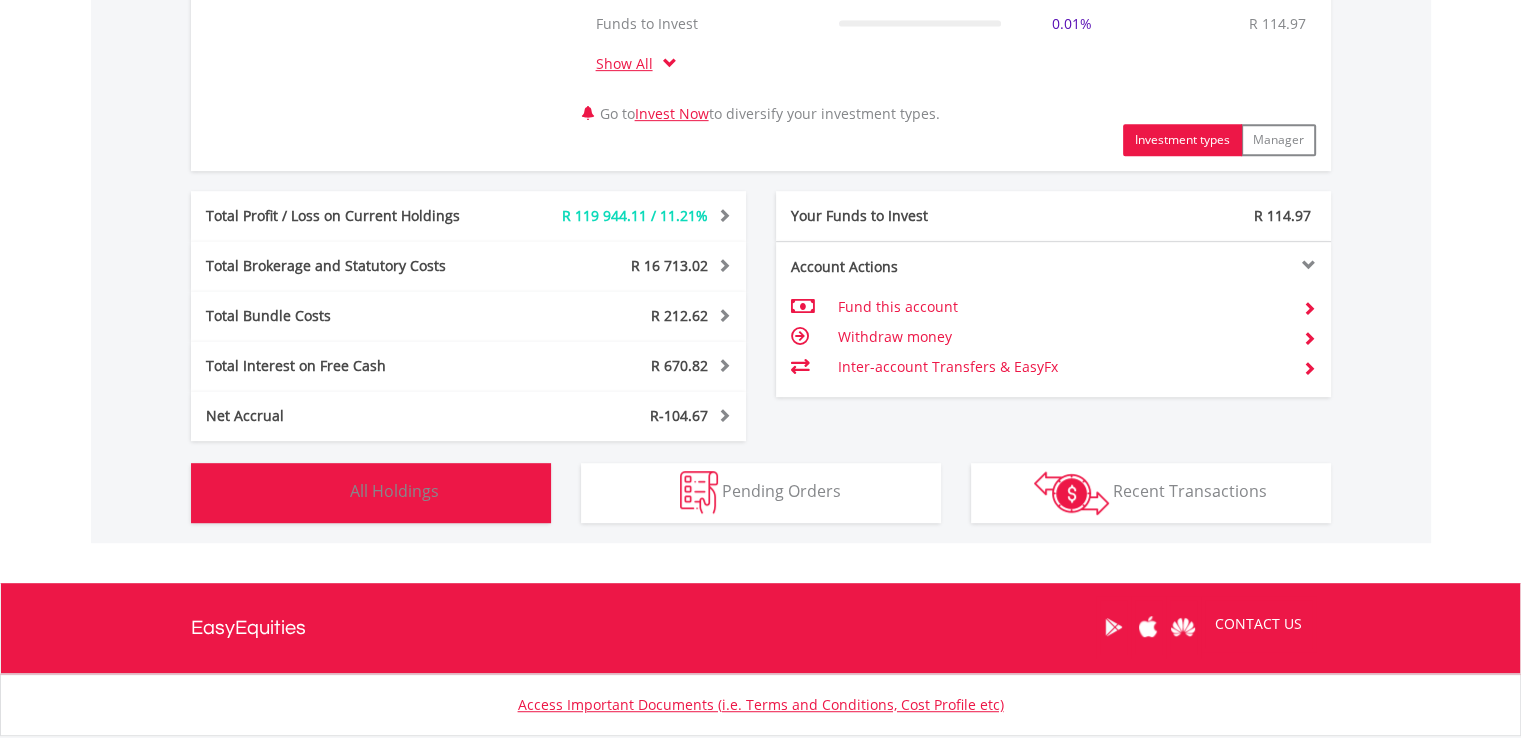 click on "Holdings
All Holdings" at bounding box center [371, 493] 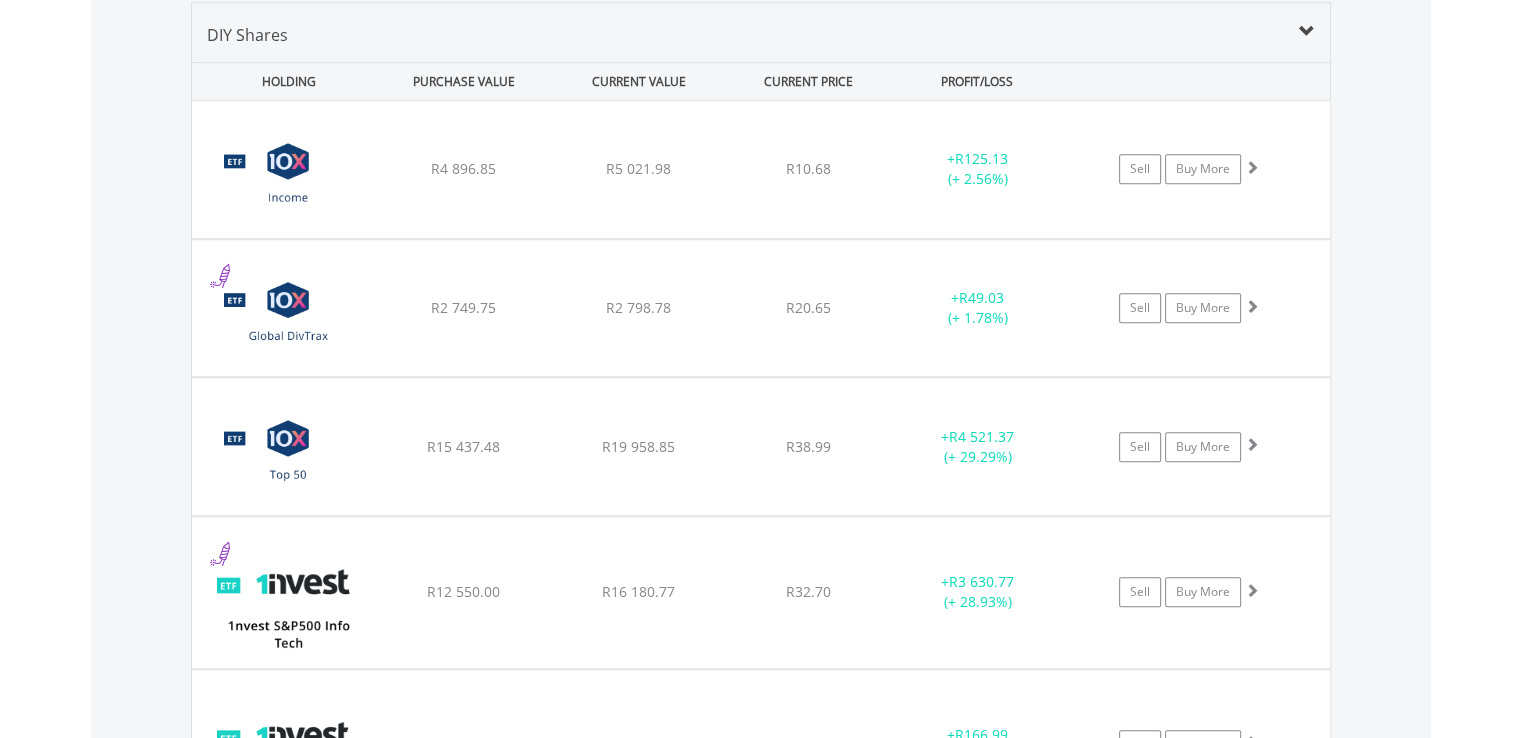 type 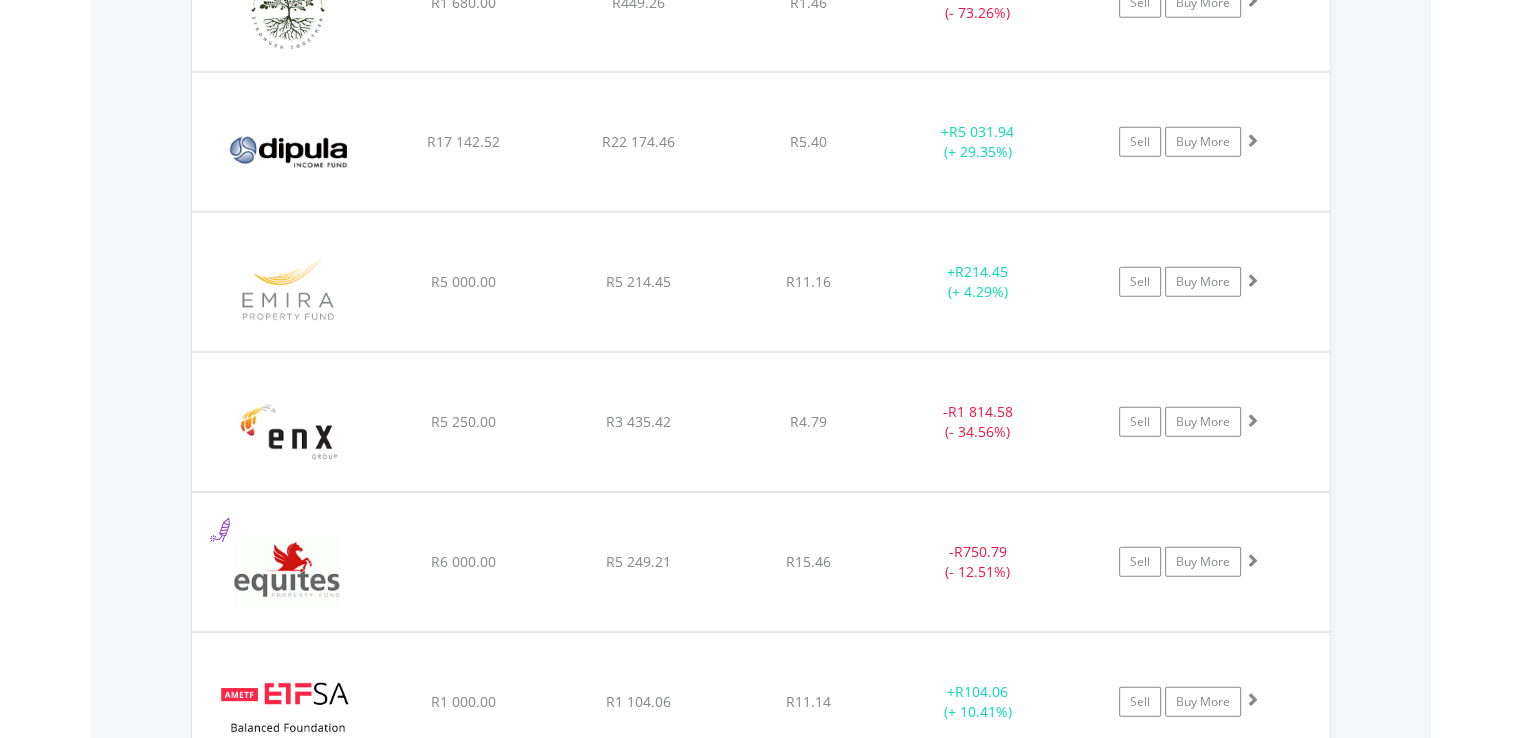scroll, scrollTop: 5321, scrollLeft: 0, axis: vertical 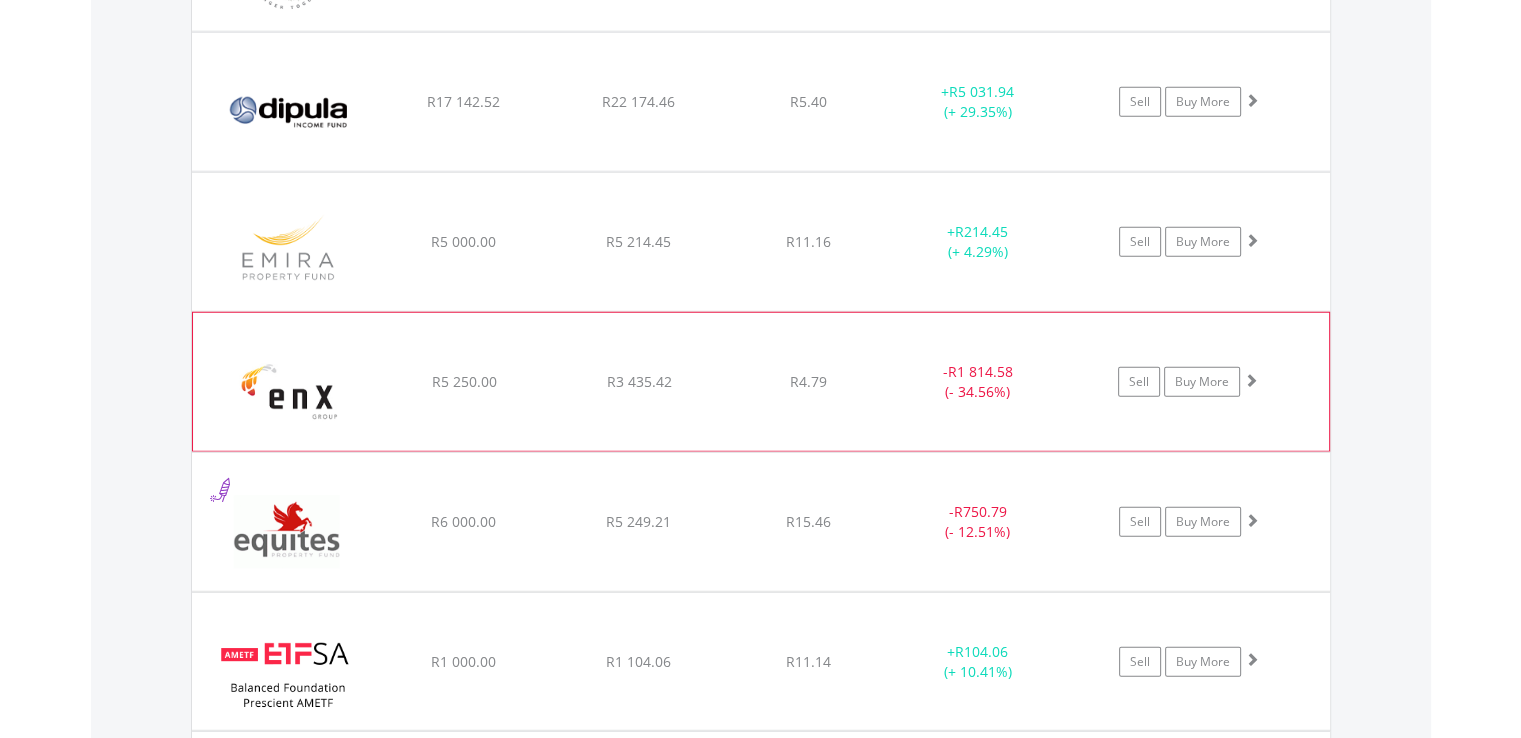 click on "﻿
enX Group Limited
R5 250.00
R3 435.42
R4.79
-  R1 814.58 (- 34.56%)
Sell
Buy More" at bounding box center (761, -3591) 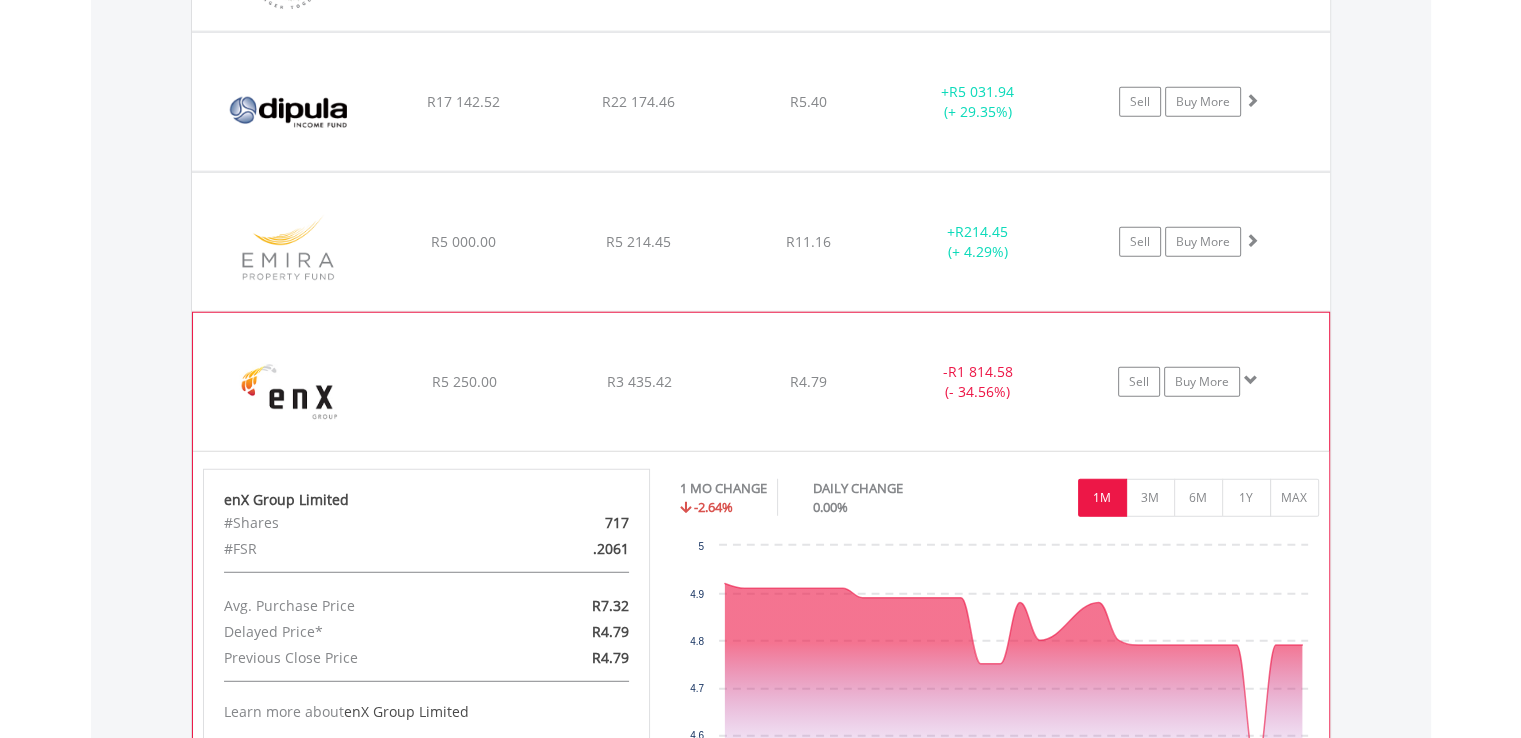 click on "﻿
enX Group Limited
R5 250.00
R3 435.42
R4.79
-  R1 814.58 (- 34.56%)
Sell
Buy More" at bounding box center (761, -3591) 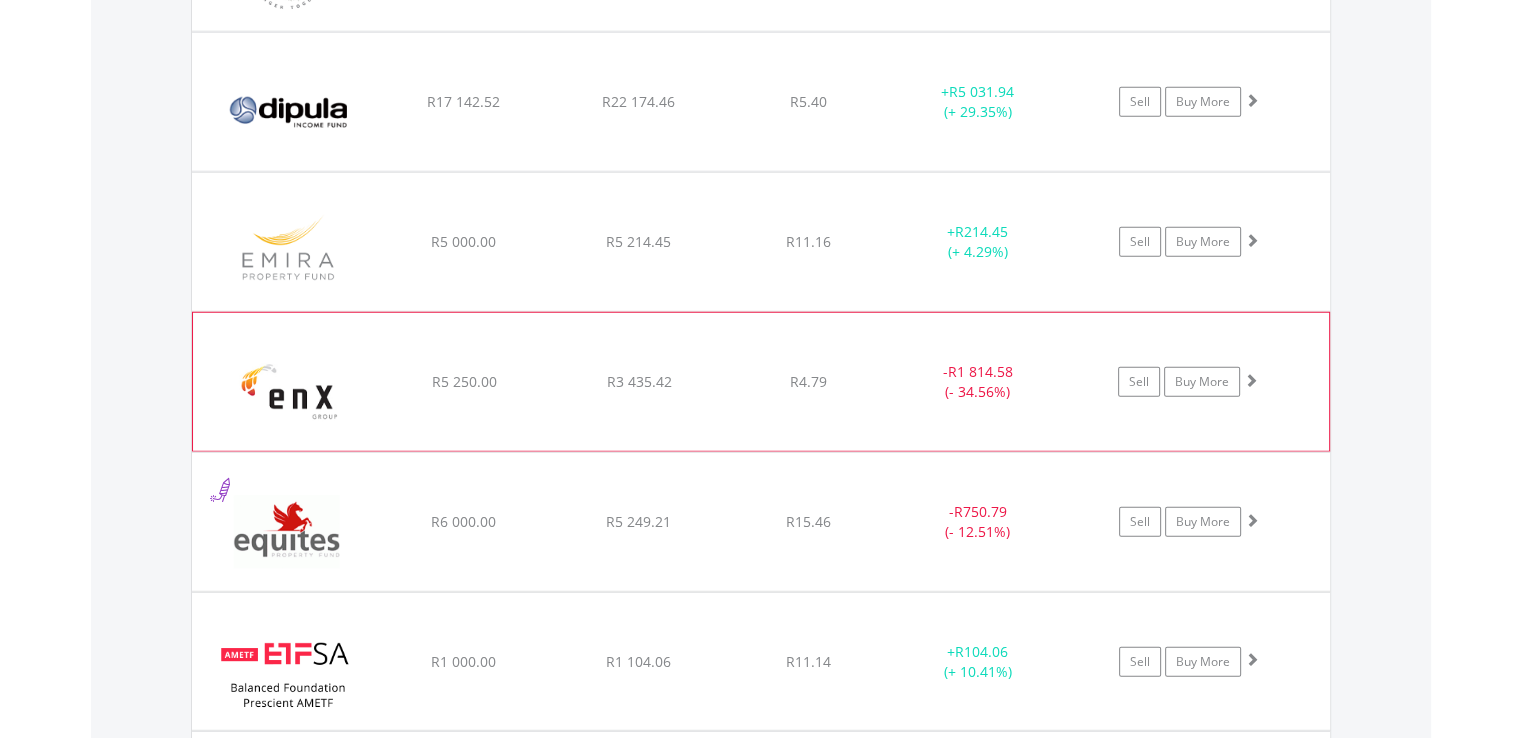 click on "﻿
enX Group Limited
R5 250.00
R3 435.42
R4.79
-  R1 814.58 (- 34.56%)
Sell
Buy More" at bounding box center [761, -3591] 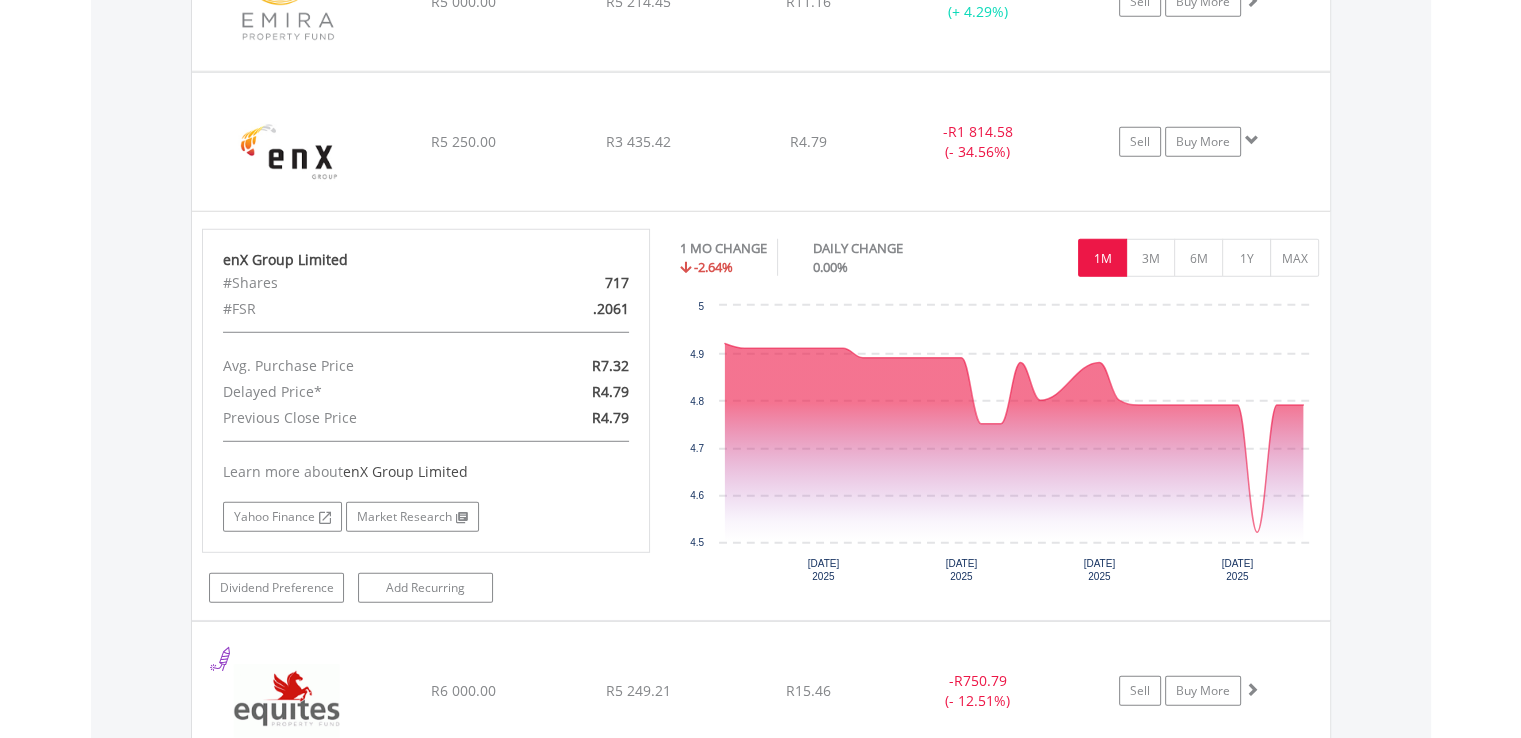scroll, scrollTop: 5601, scrollLeft: 0, axis: vertical 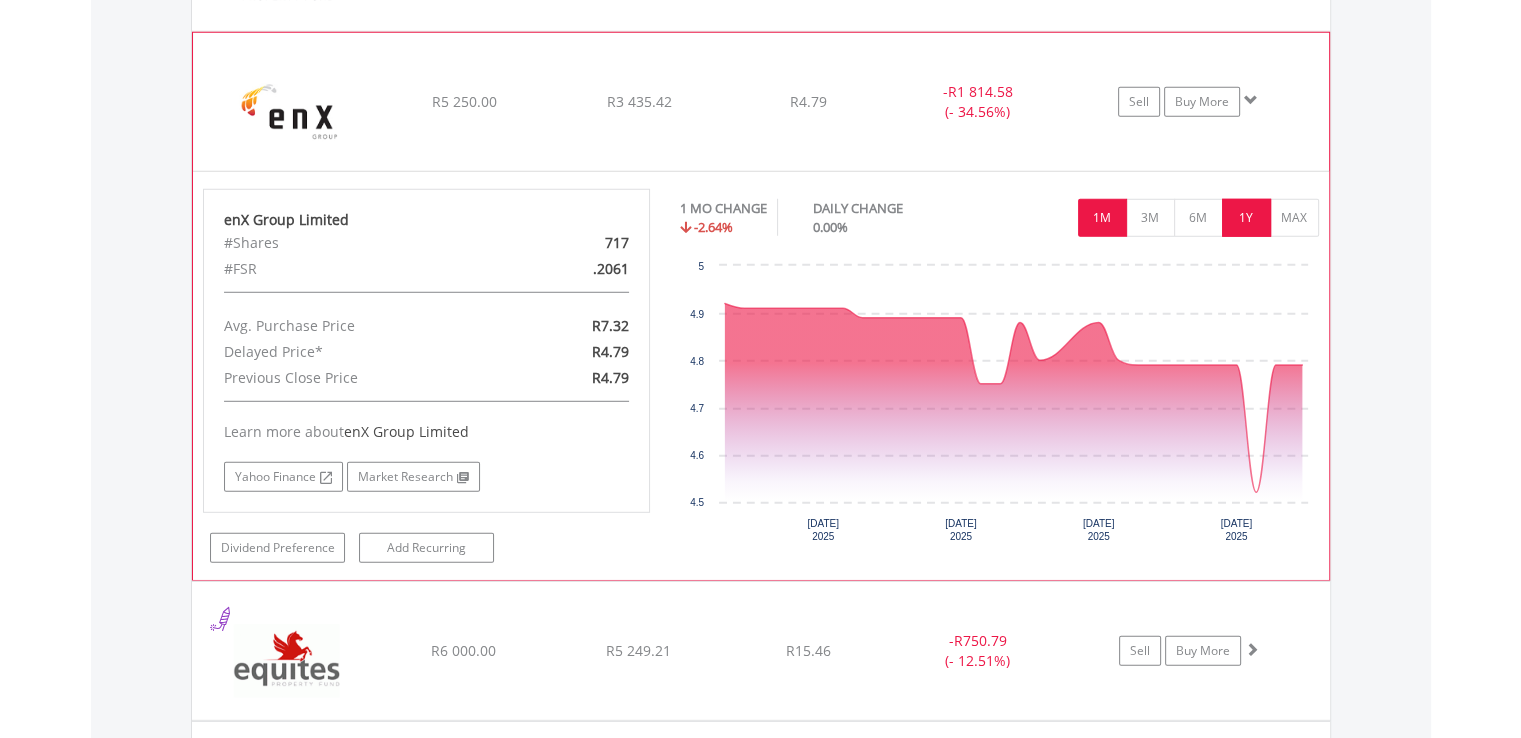 click on "1Y" at bounding box center [1246, 218] 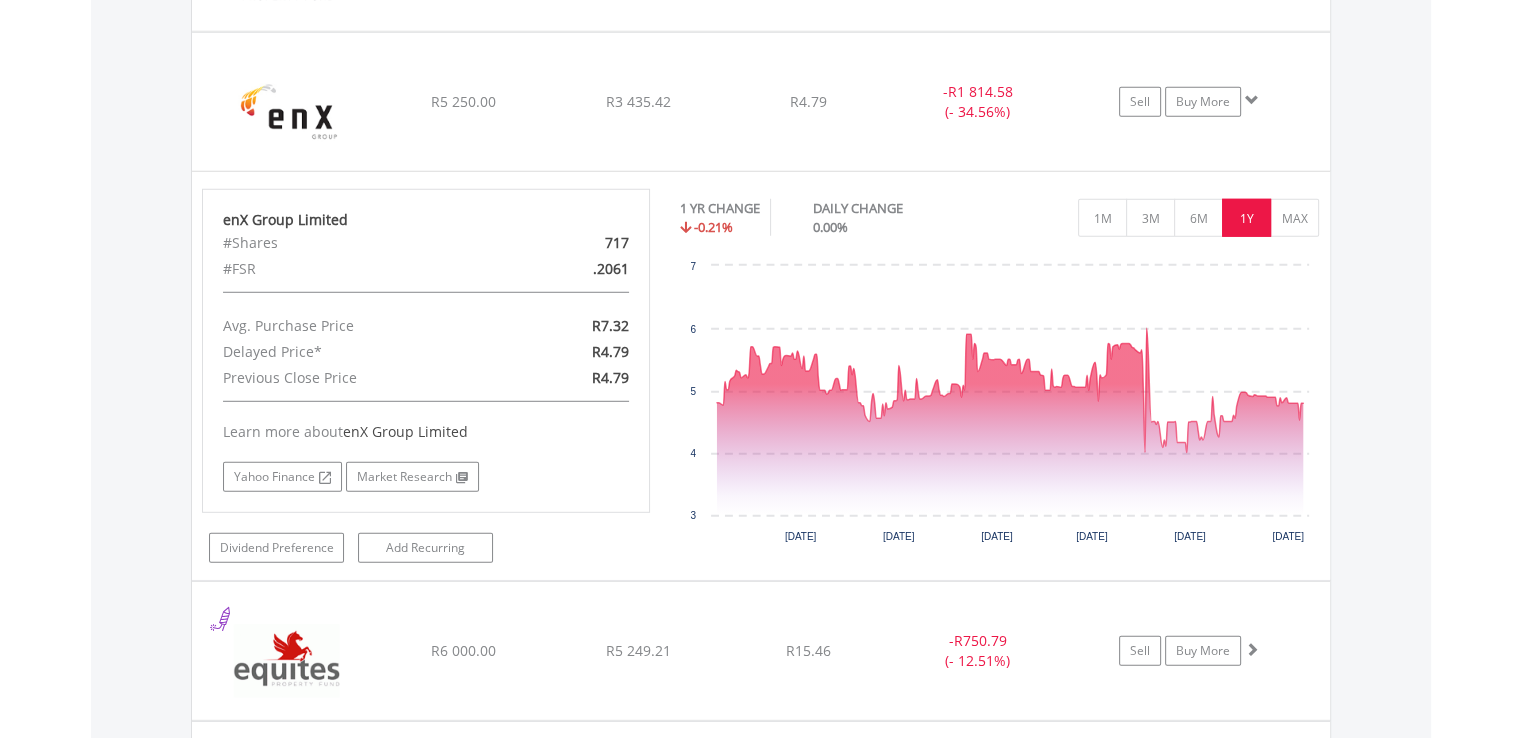 click on "My Investments
Invest Now
New Listings
Sell
My Recurring Investments
Pending Orders
Switch Unit Trusts
Vouchers
Buy a Voucher
Redeem a Voucher" at bounding box center [760, 3205] 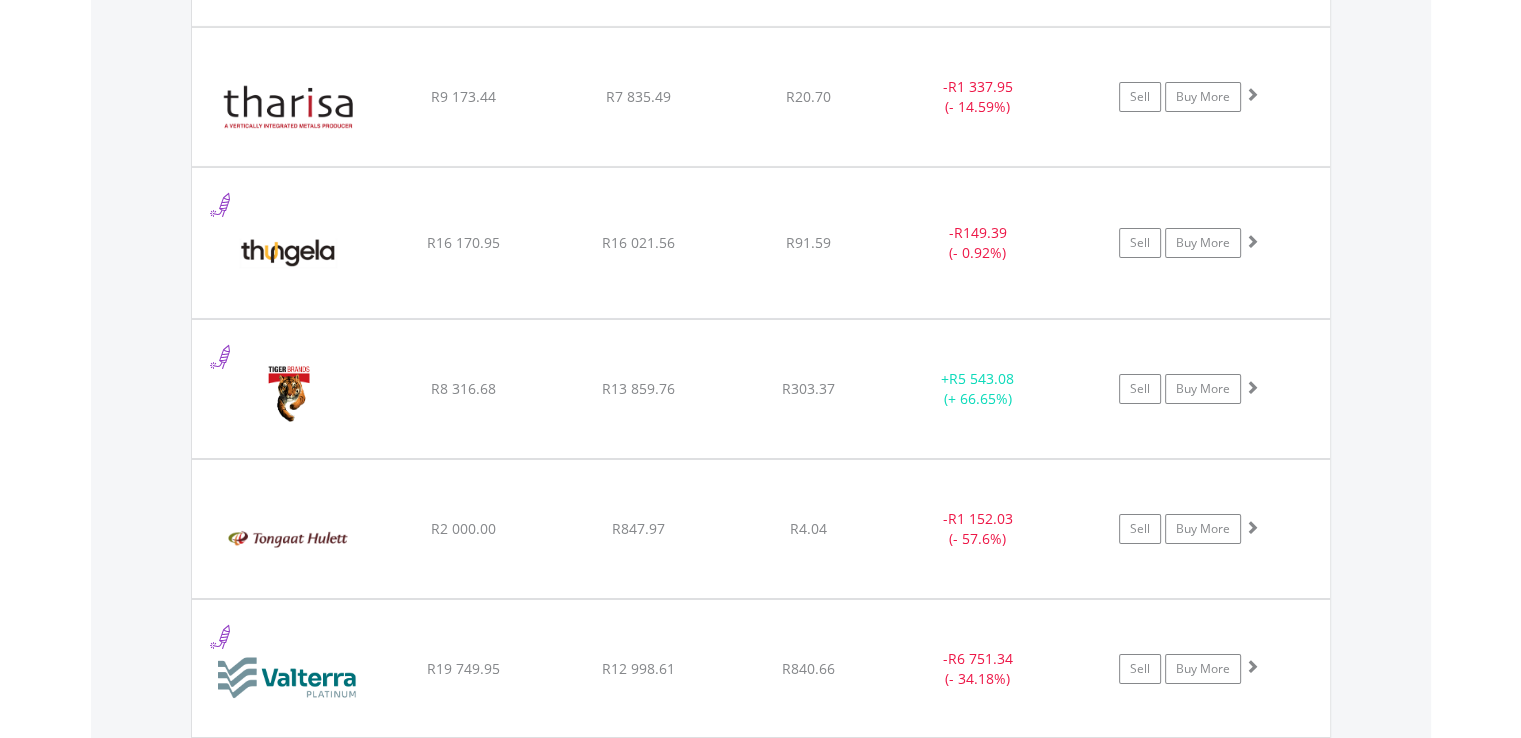 scroll, scrollTop: 14721, scrollLeft: 0, axis: vertical 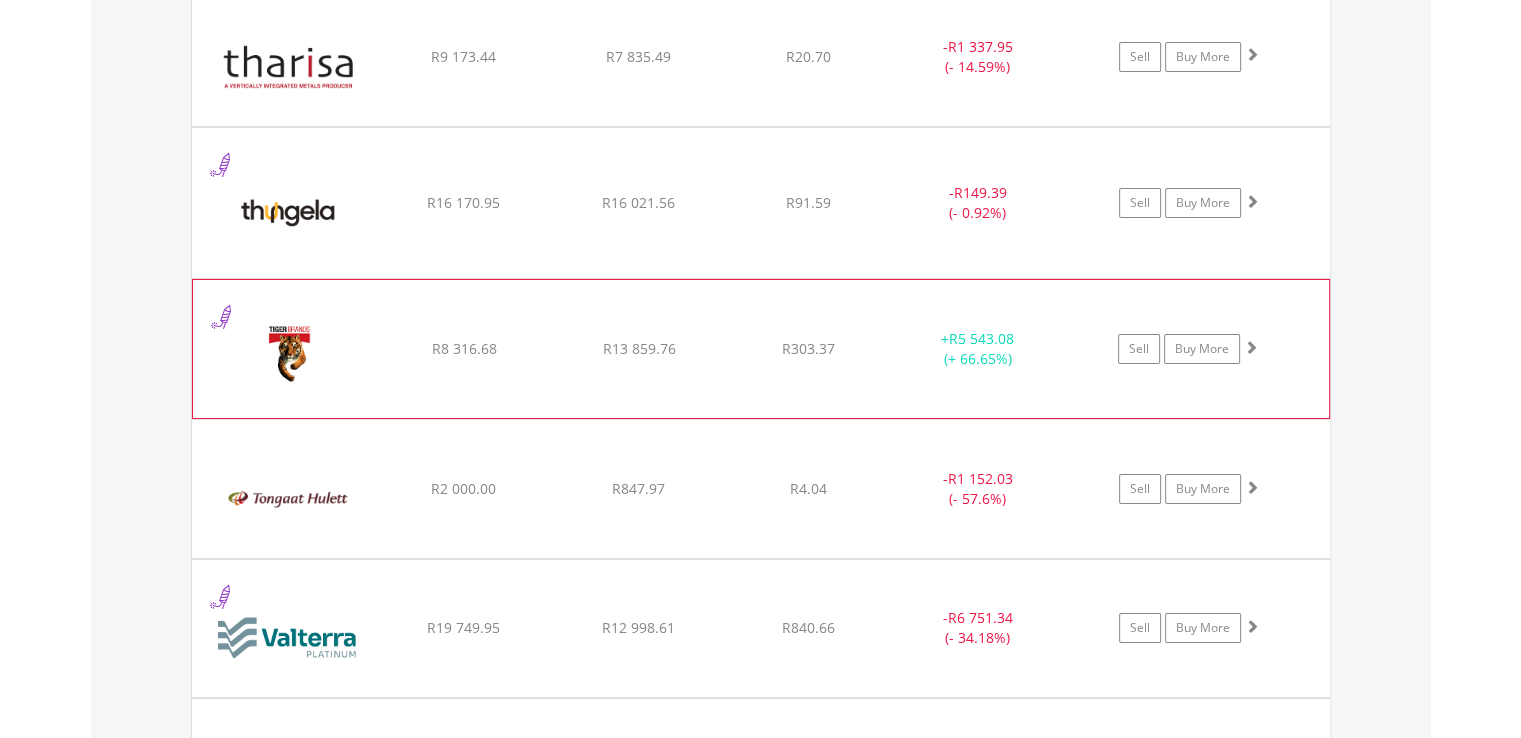 click on "+  R5 543.08 (+ 66.65%)" at bounding box center (978, -12991) 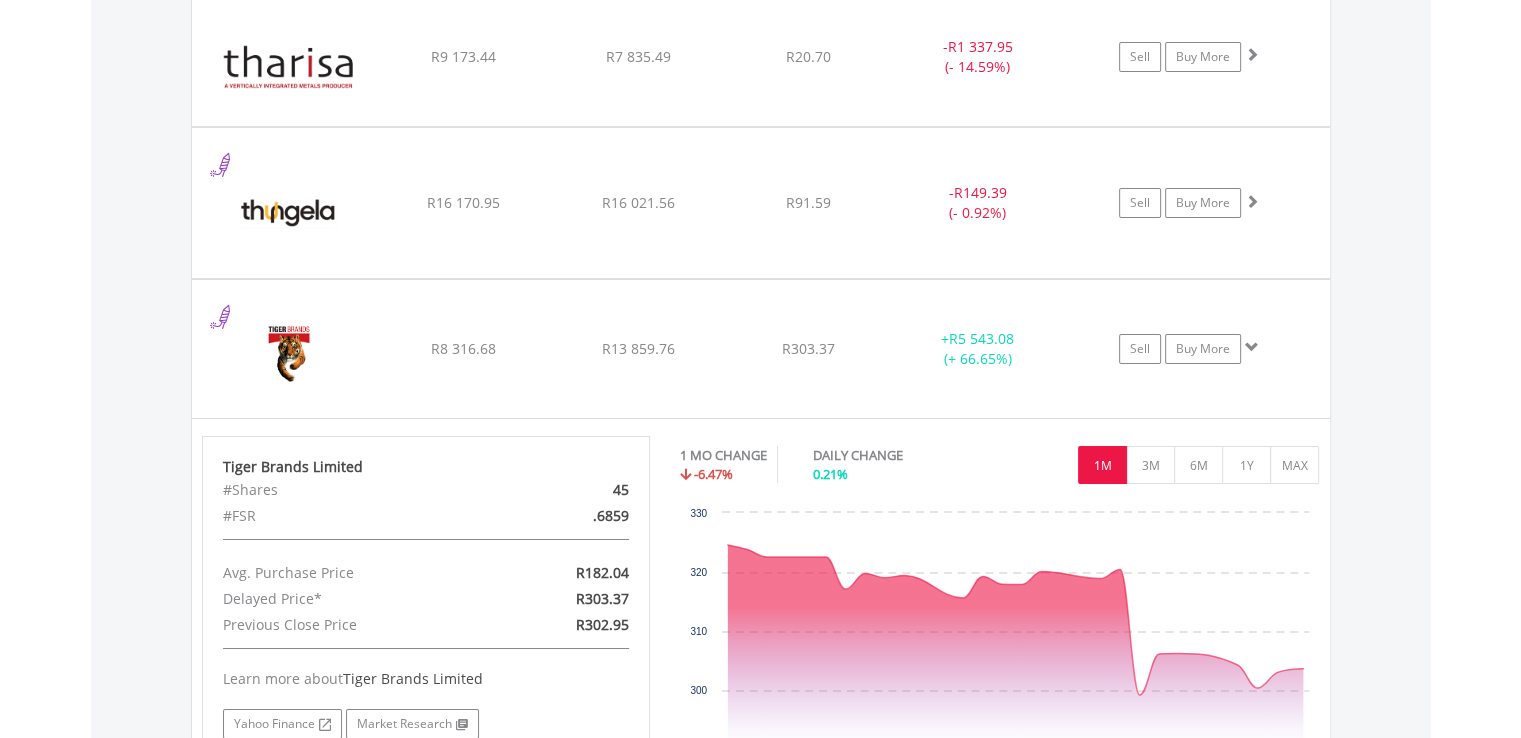 click on "My Investments
Invest Now
New Listings
Sell
My Recurring Investments
Pending Orders
Switch Unit Trusts
Vouchers
Buy a Voucher
Redeem a Voucher" at bounding box center (760, -5710) 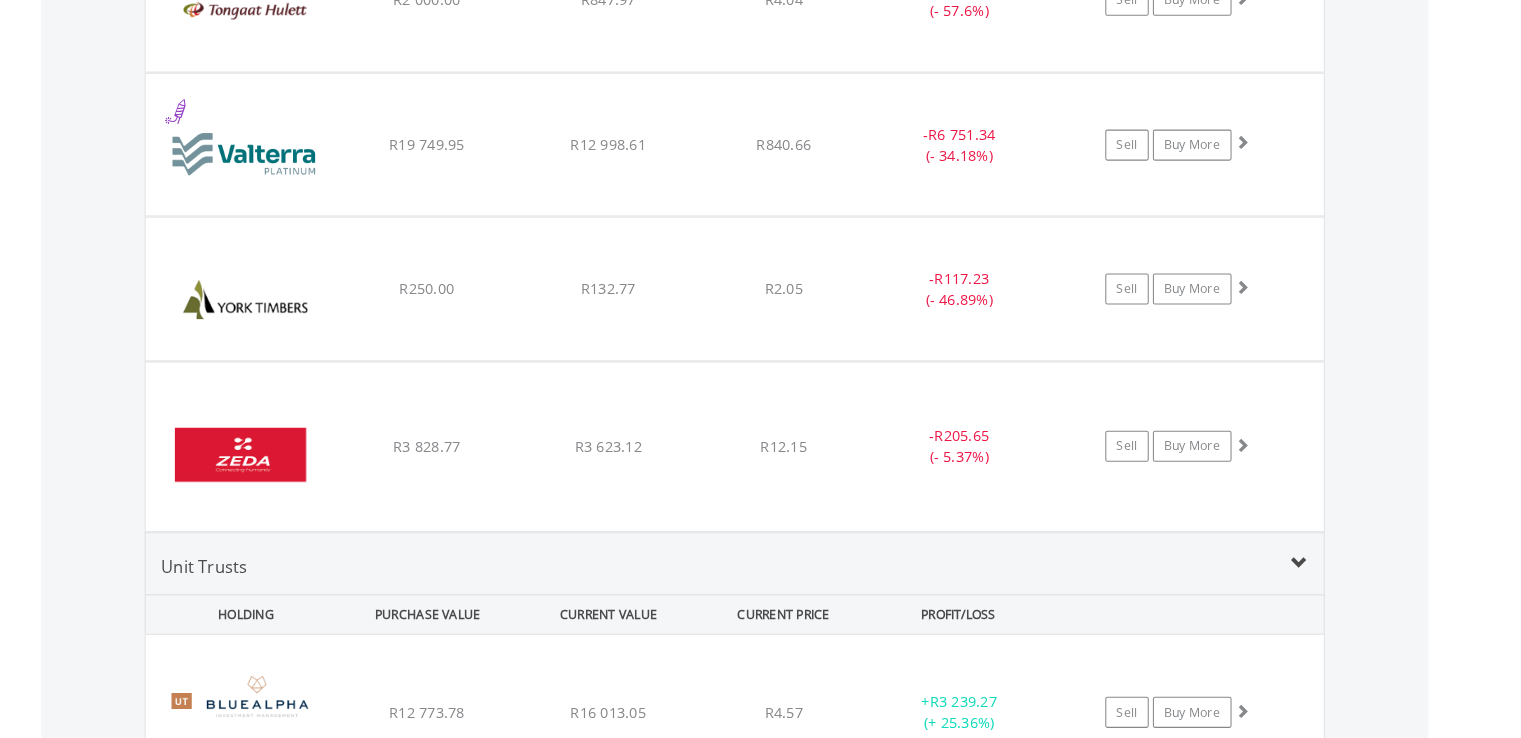 scroll, scrollTop: 15598, scrollLeft: 0, axis: vertical 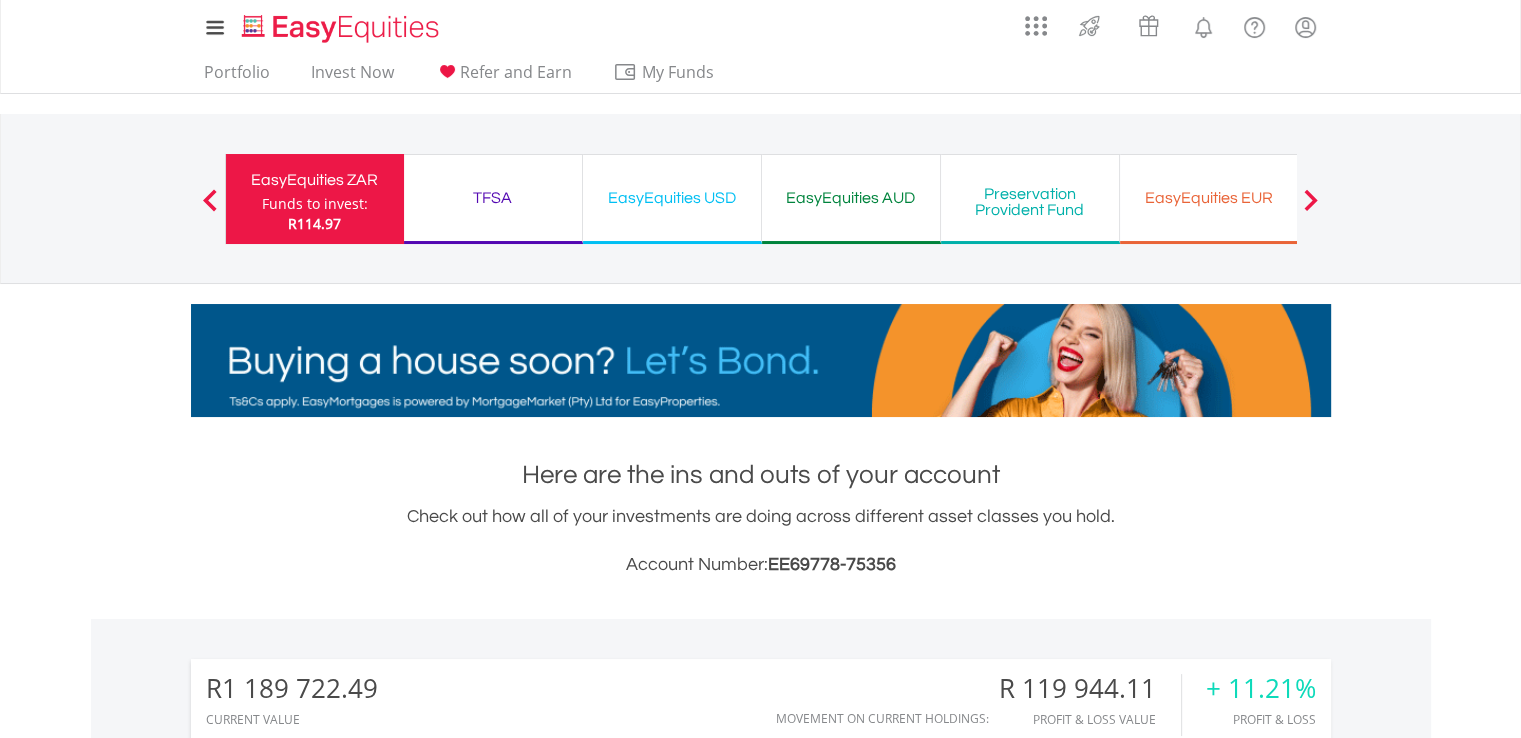 click on "EasyEquities USD" at bounding box center [672, 198] 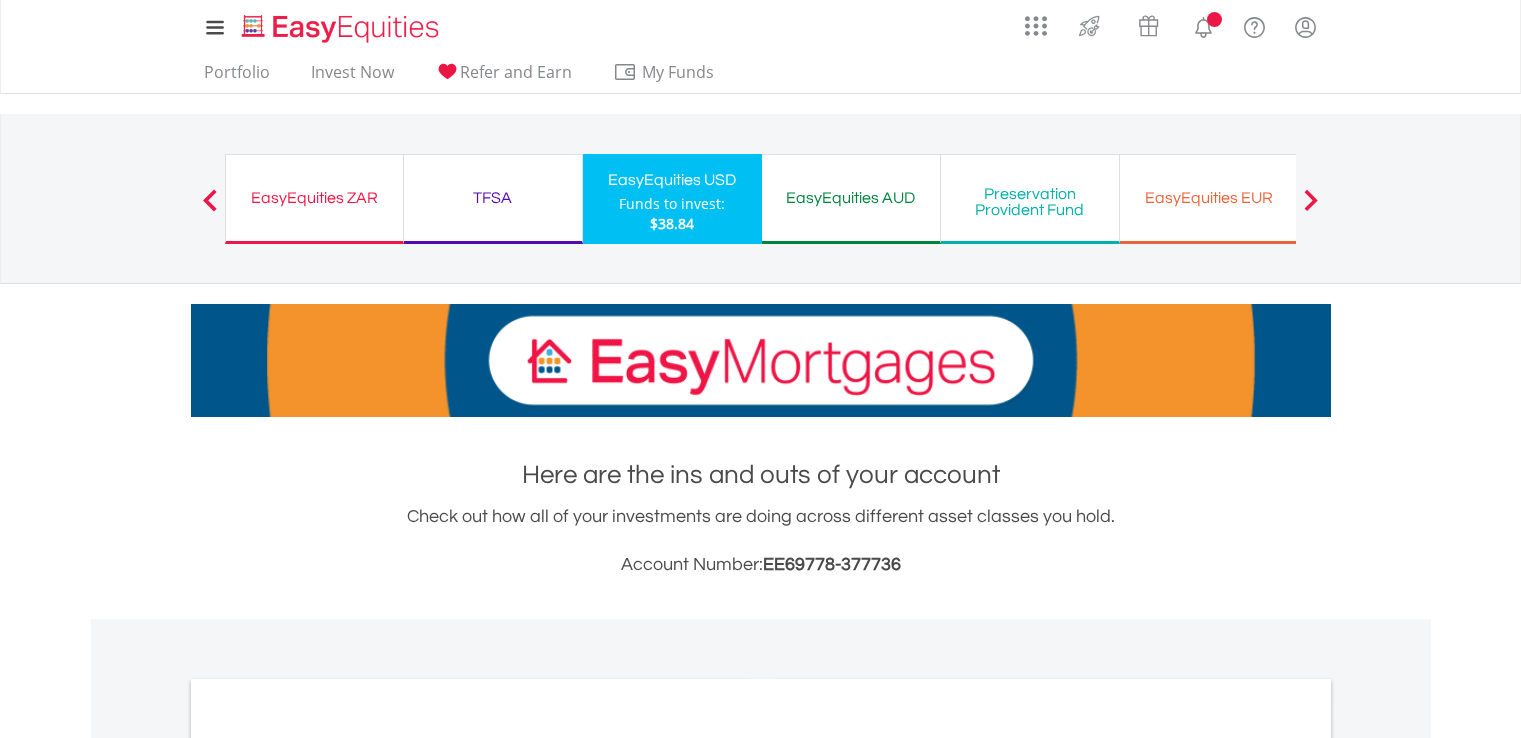 scroll, scrollTop: 0, scrollLeft: 0, axis: both 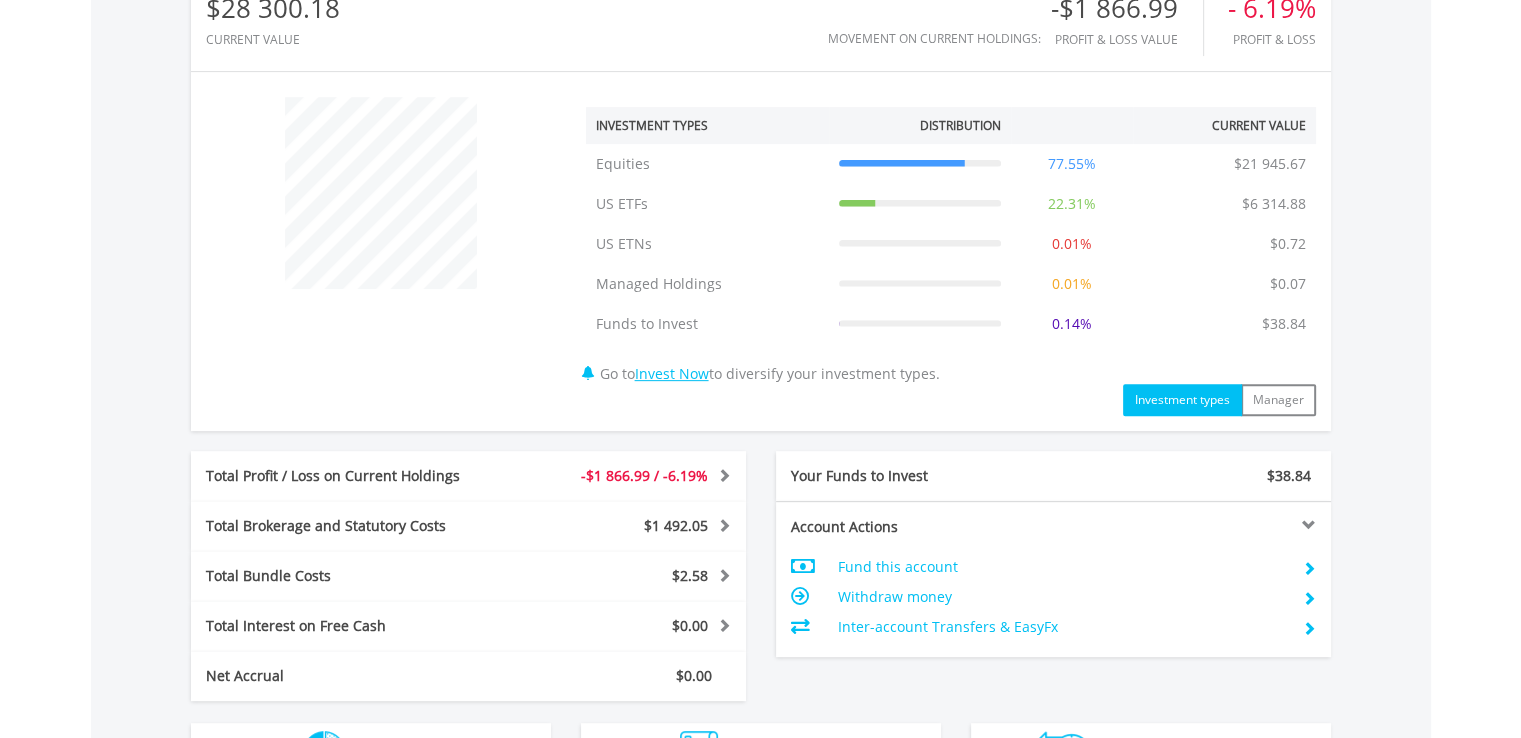 click on "My Investments
Invest Now
New Listings
Sell
My Recurring Investments
Pending Orders
Vouchers
Buy a Voucher
Redeem a Voucher
Account Management" at bounding box center (760, 234) 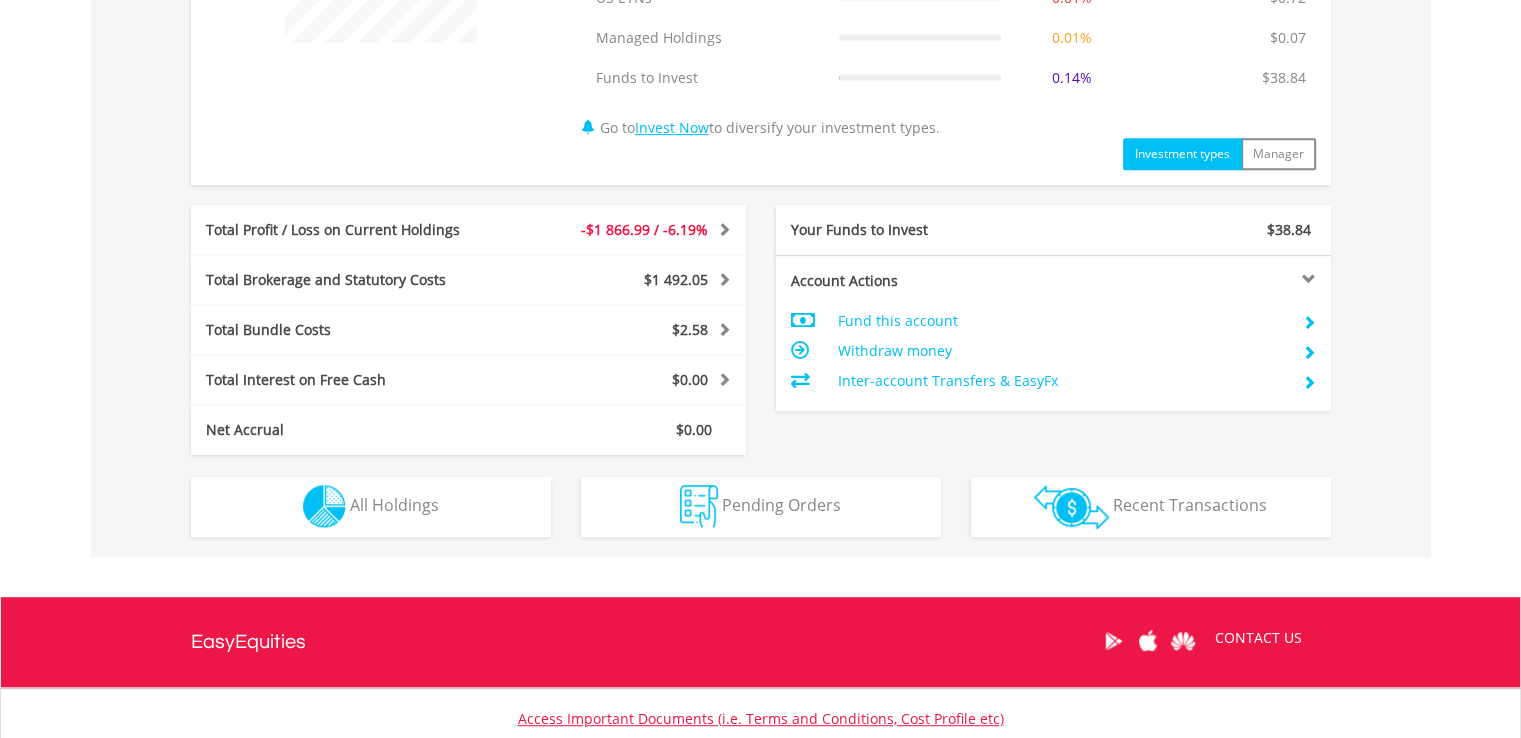 scroll, scrollTop: 960, scrollLeft: 0, axis: vertical 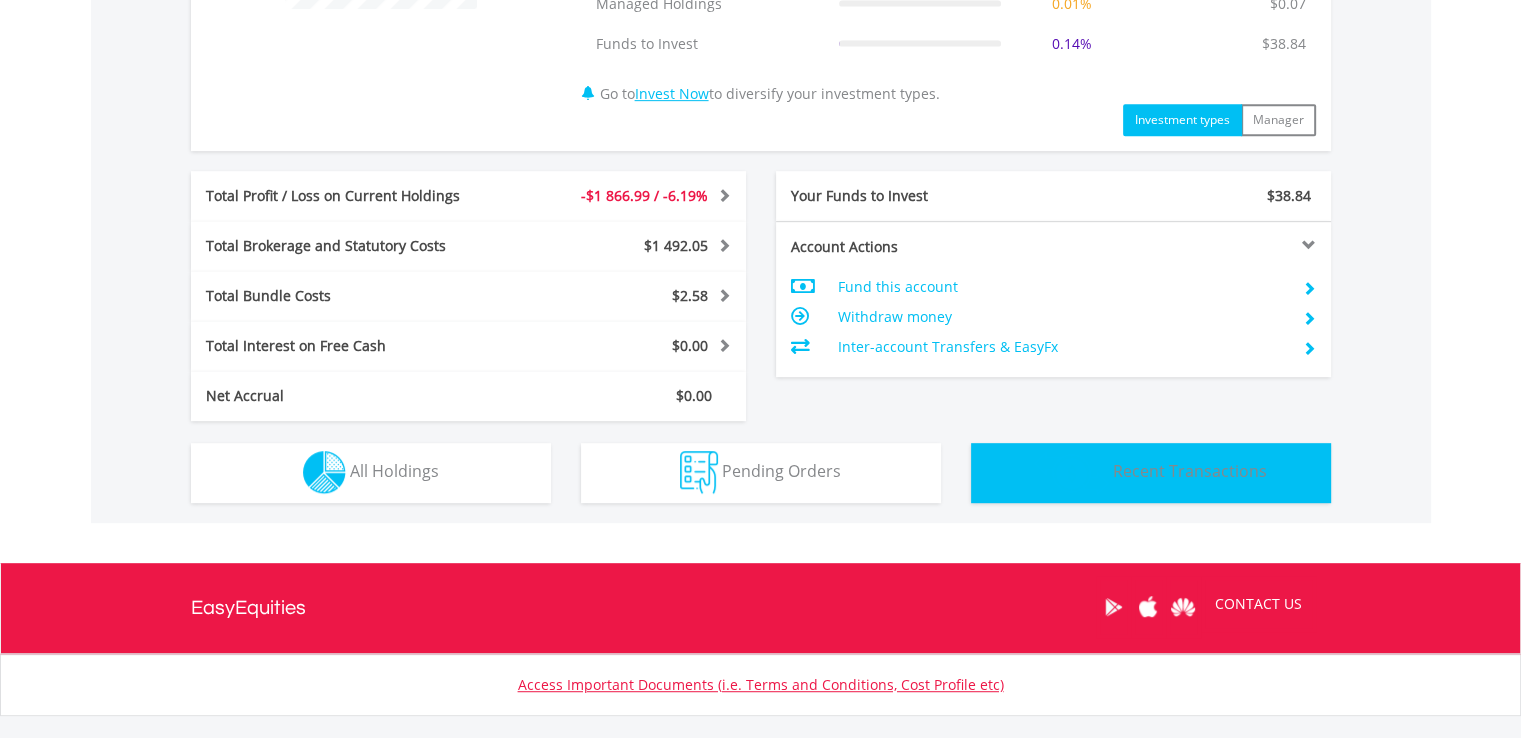 click on "Recent Transactions" at bounding box center (1190, 471) 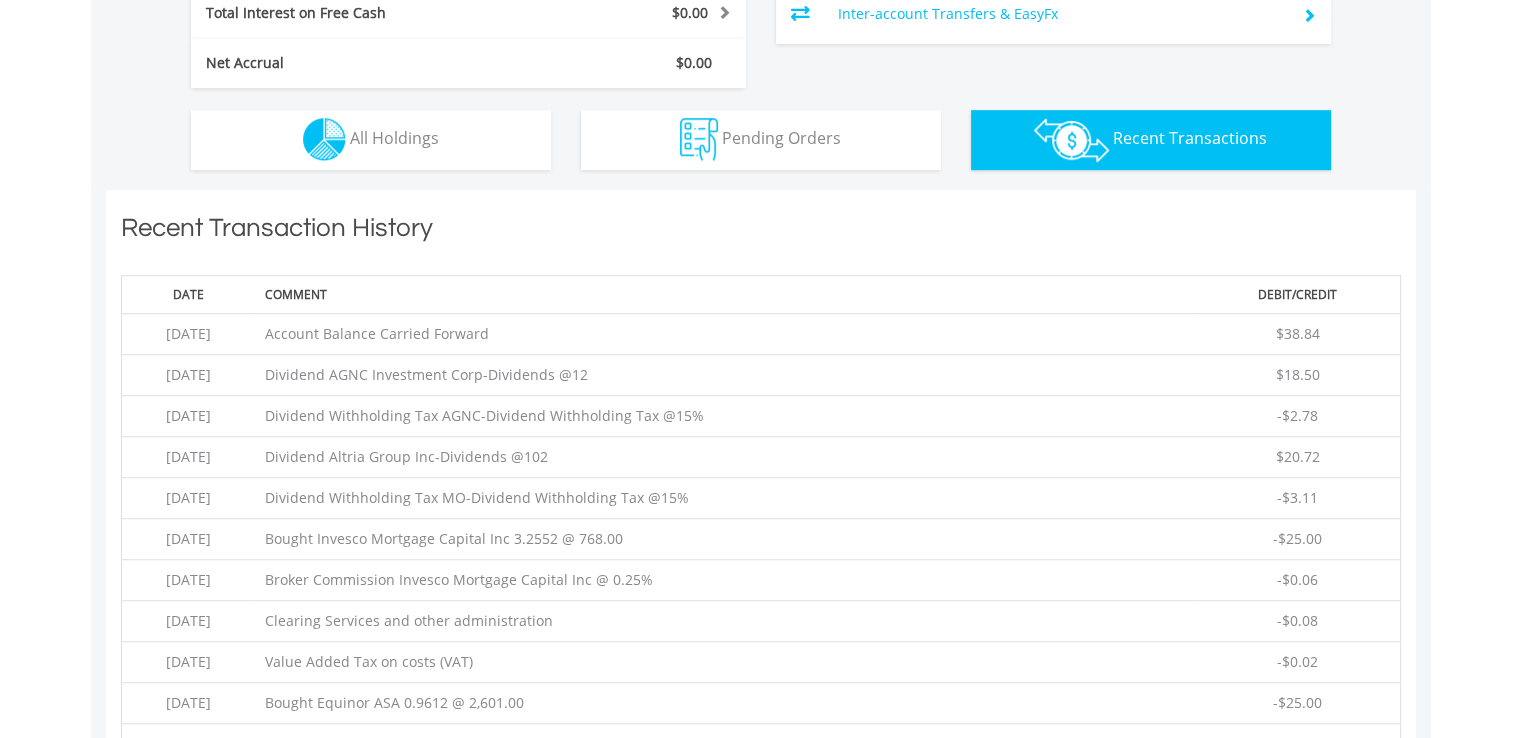 scroll, scrollTop: 1481, scrollLeft: 0, axis: vertical 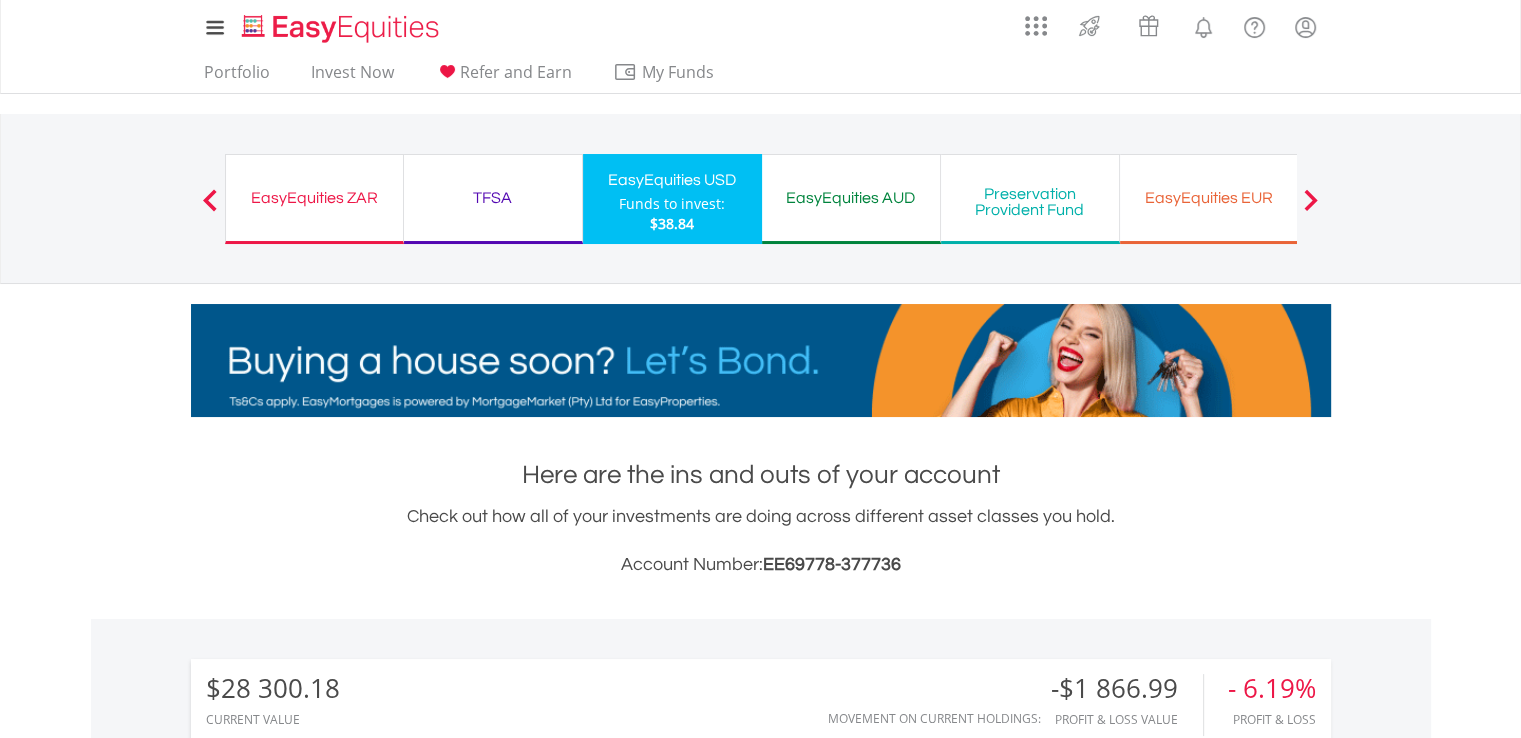 click on "EasyEquities AUD" at bounding box center (851, 198) 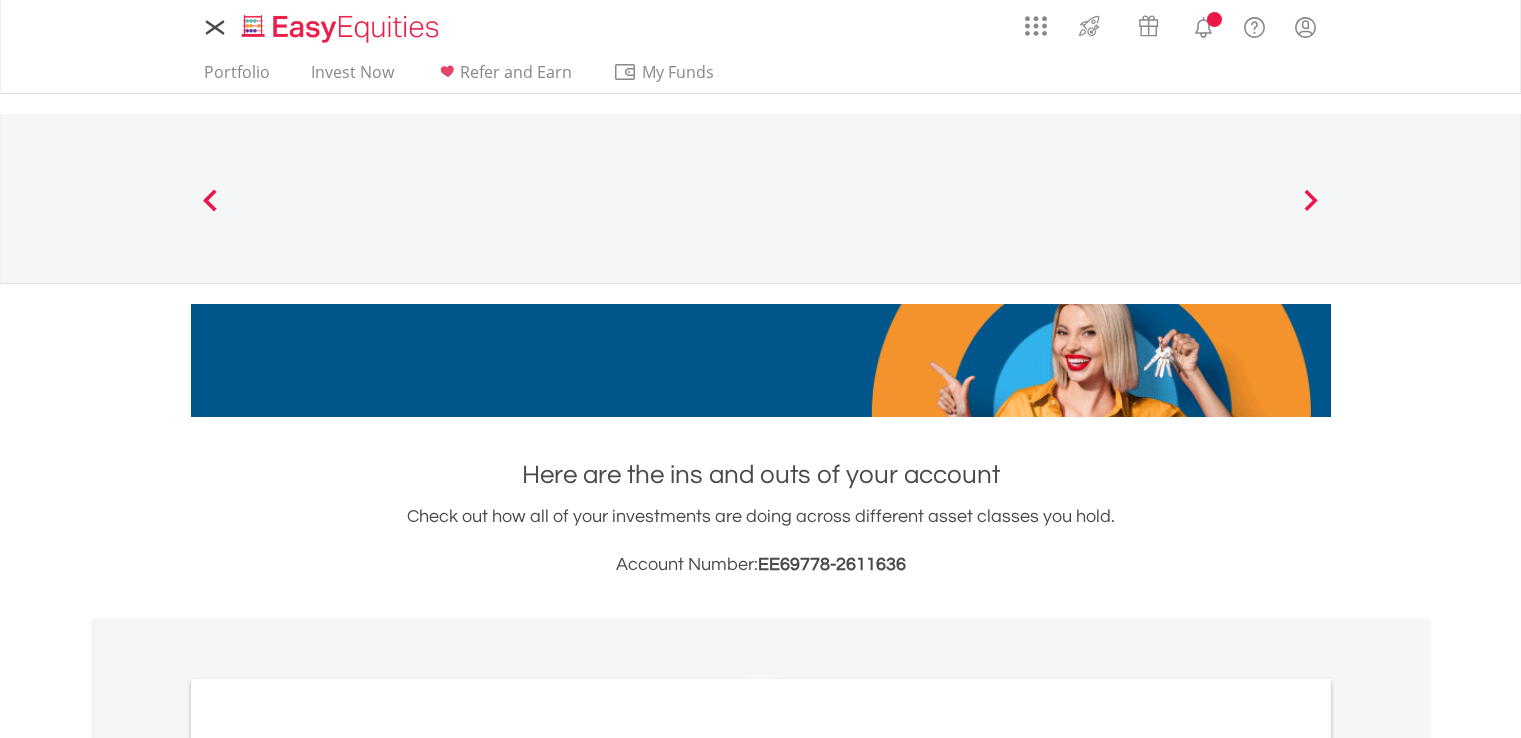 scroll, scrollTop: 0, scrollLeft: 0, axis: both 